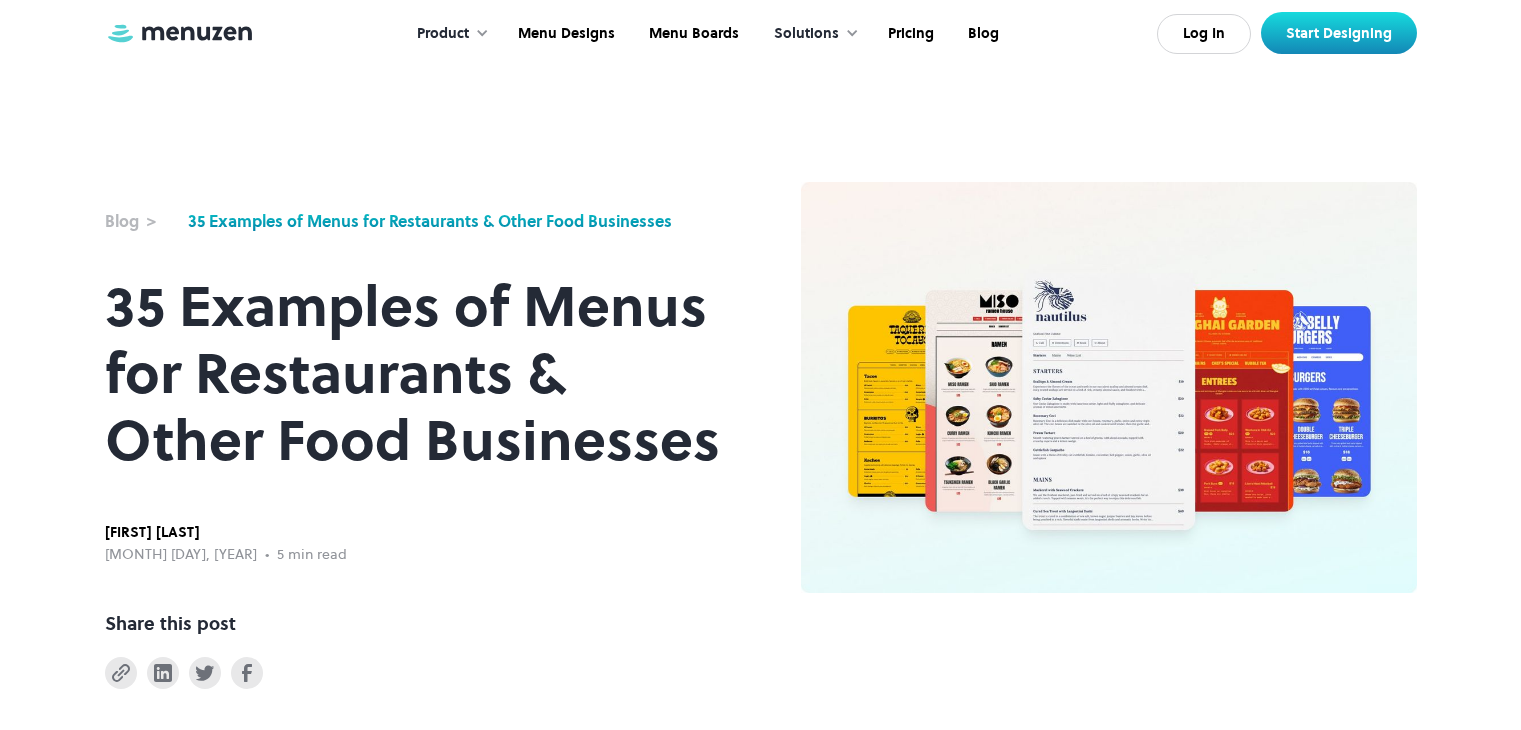 scroll, scrollTop: 300, scrollLeft: 0, axis: vertical 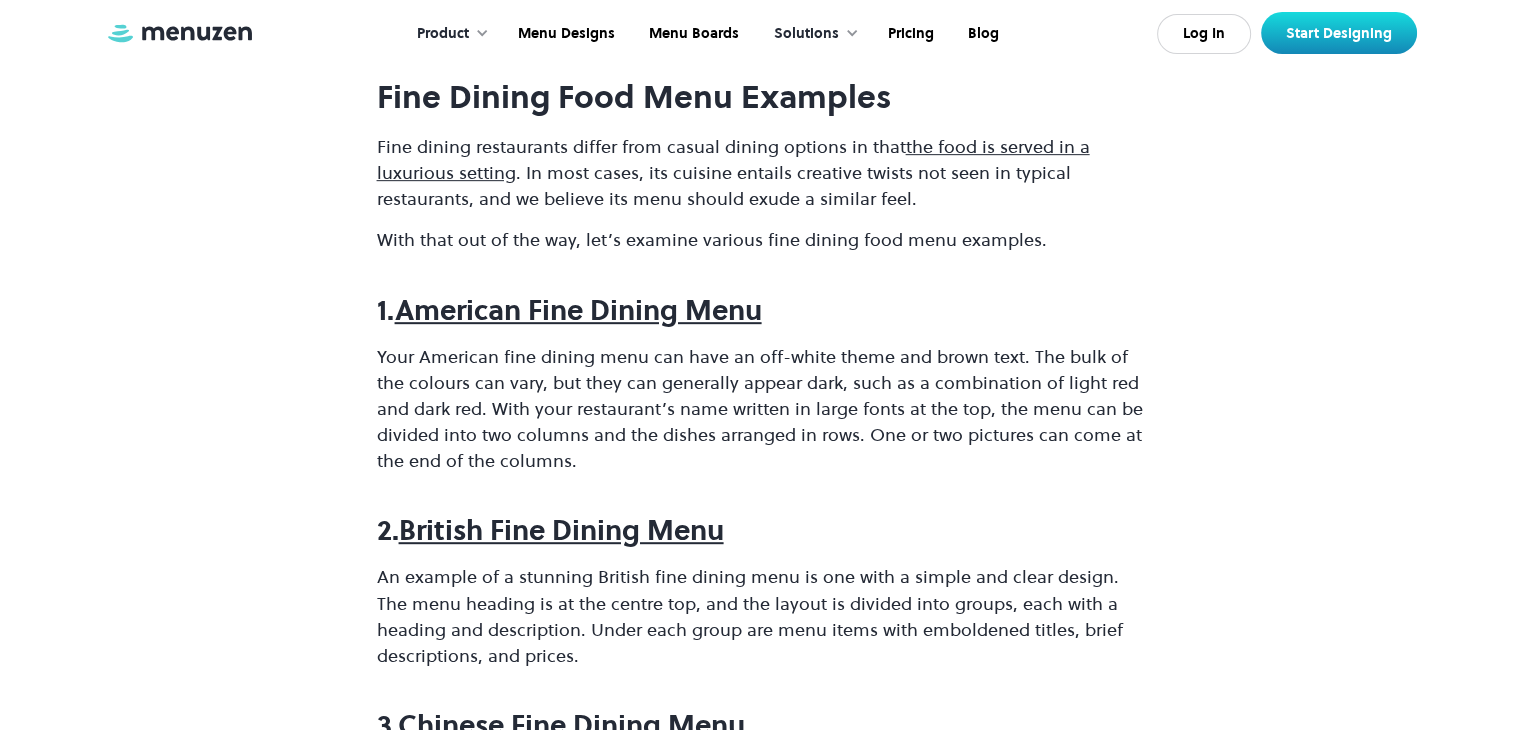click on "1.  American Fine Dining Menu" at bounding box center [761, 310] 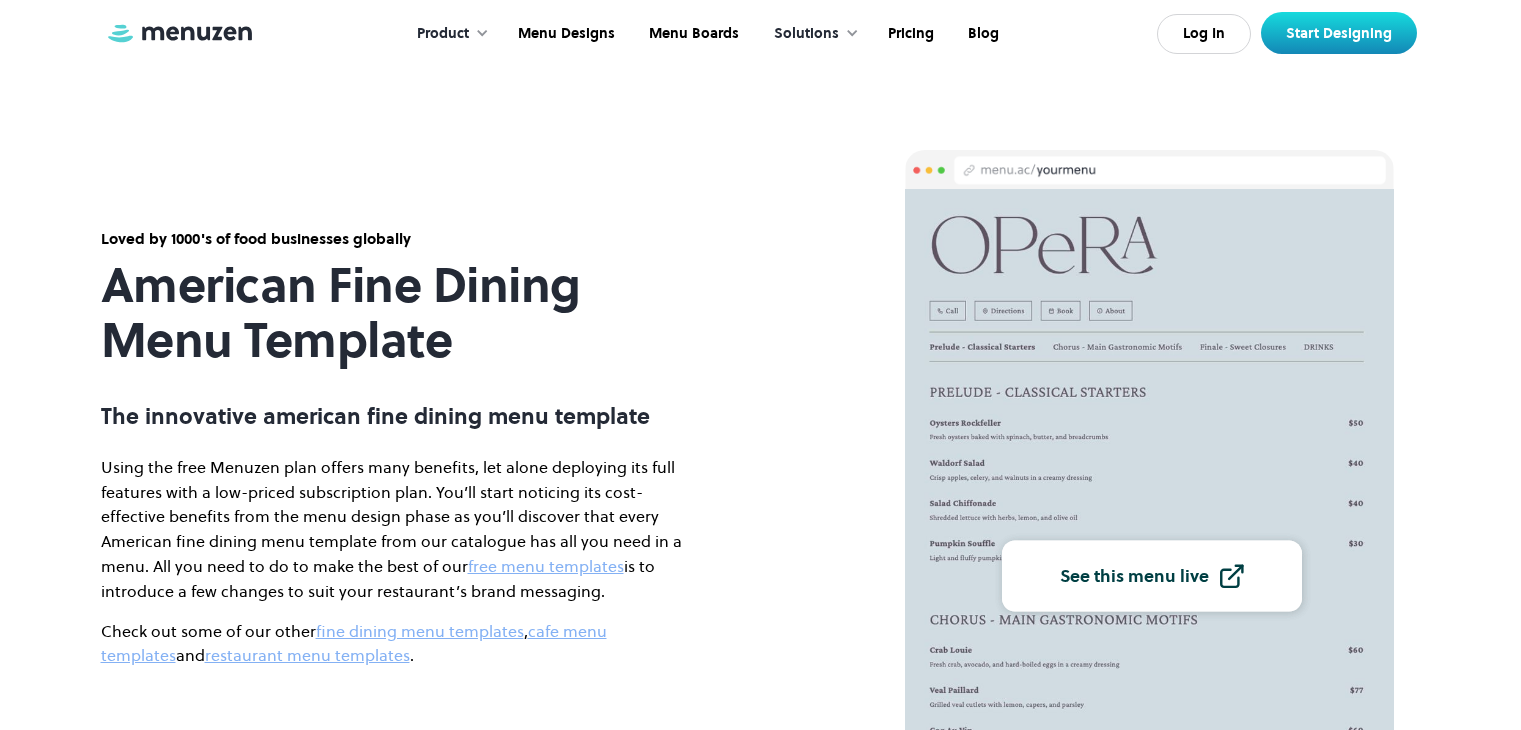 scroll, scrollTop: 0, scrollLeft: 0, axis: both 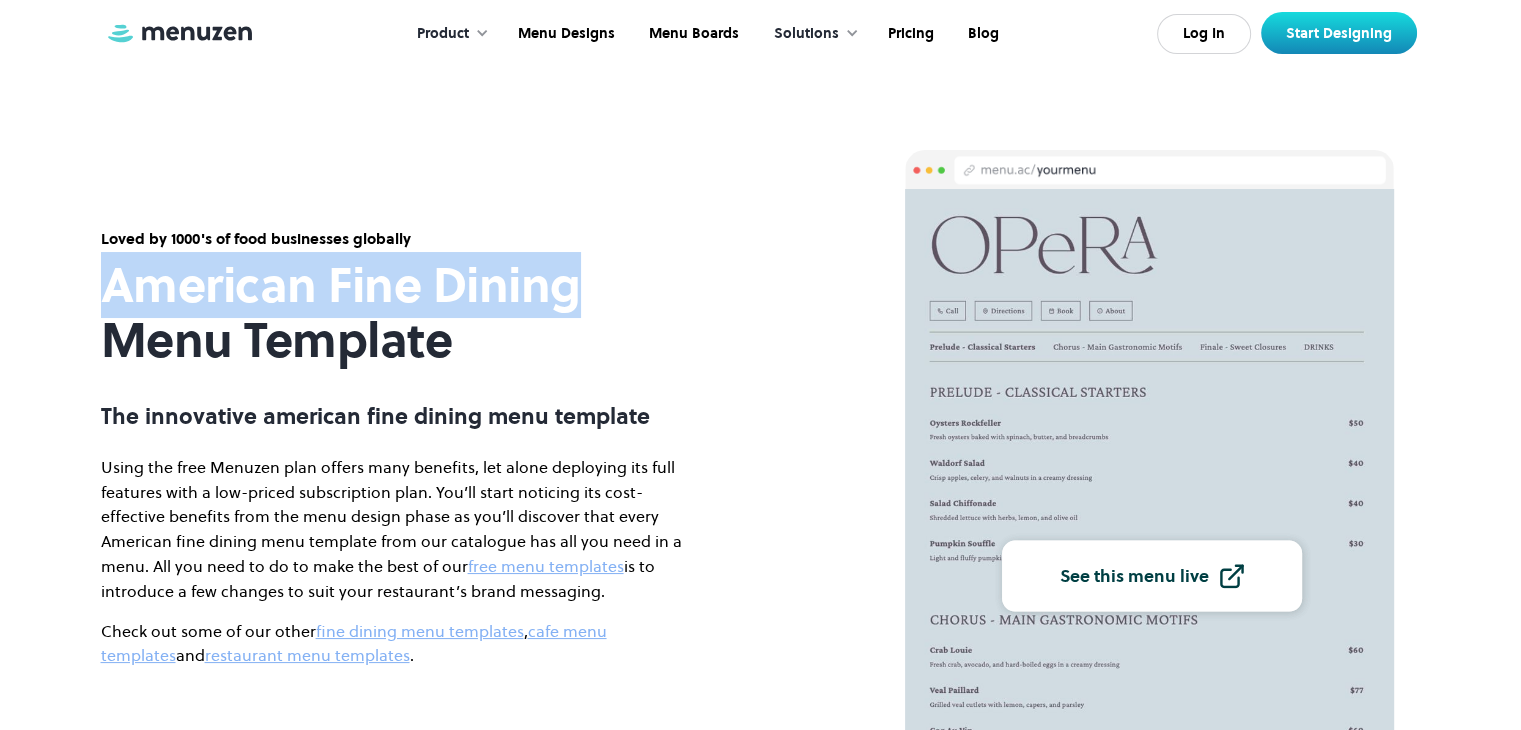 drag, startPoint x: 108, startPoint y: 286, endPoint x: 570, endPoint y: 293, distance: 462.05304 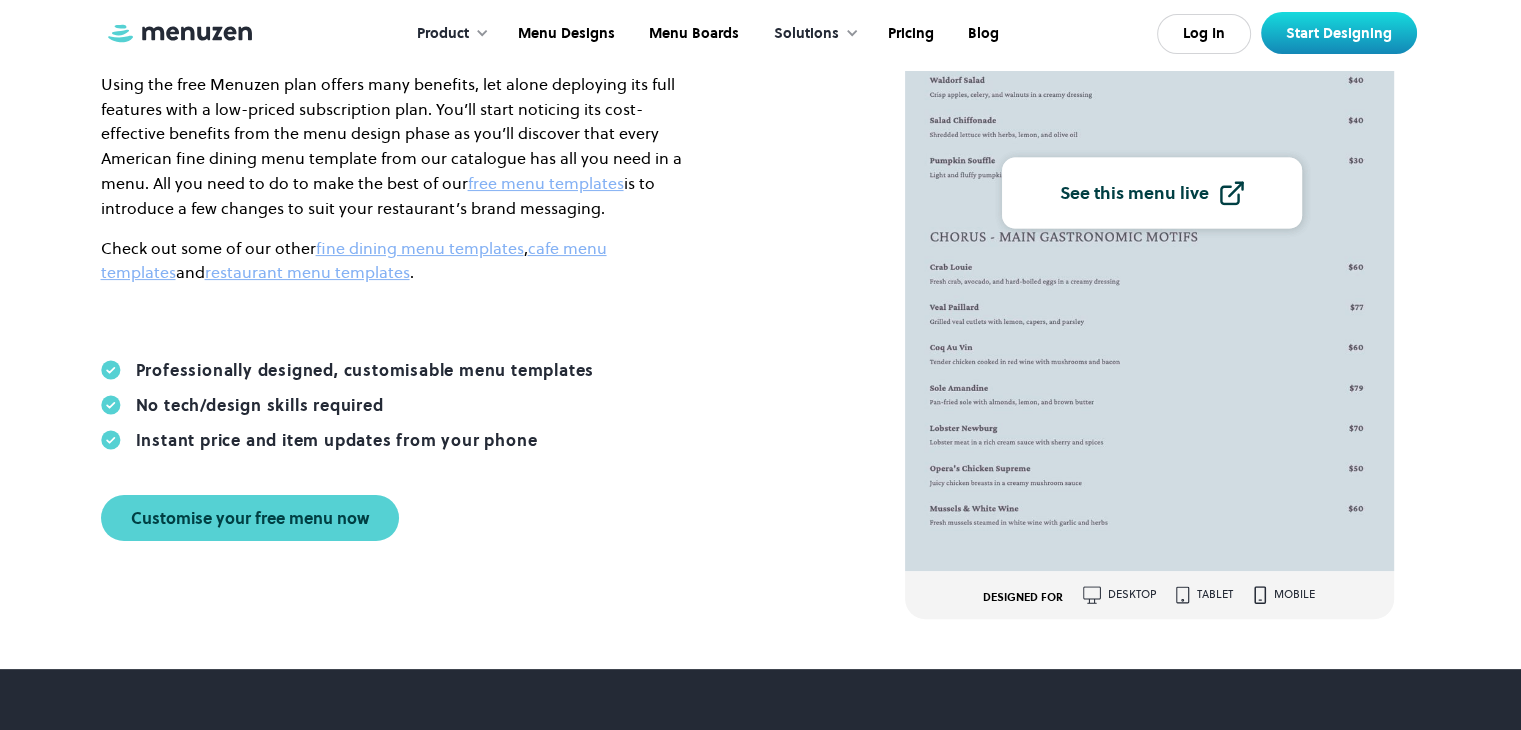 scroll, scrollTop: 400, scrollLeft: 0, axis: vertical 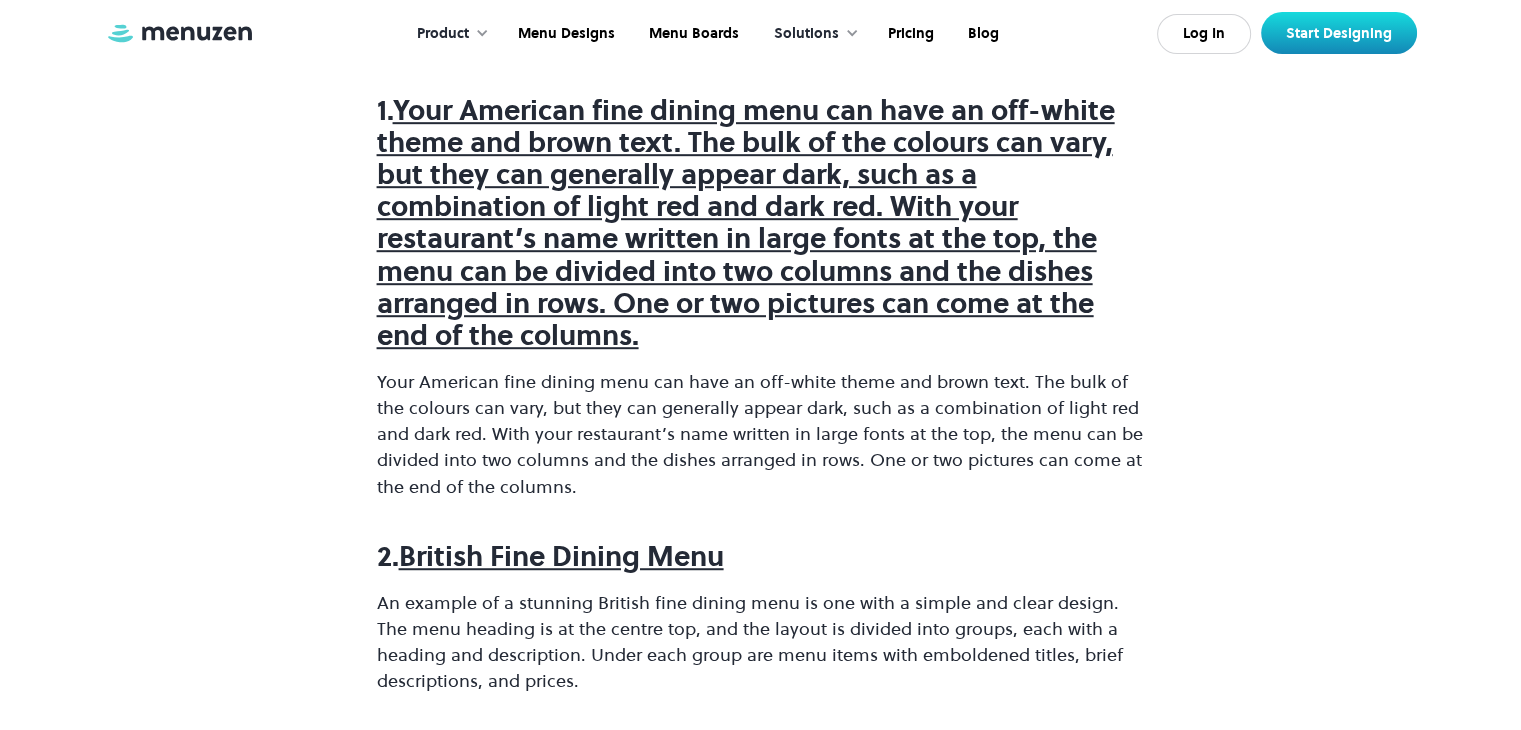 click on "British Fine Dining Menu" at bounding box center [561, 556] 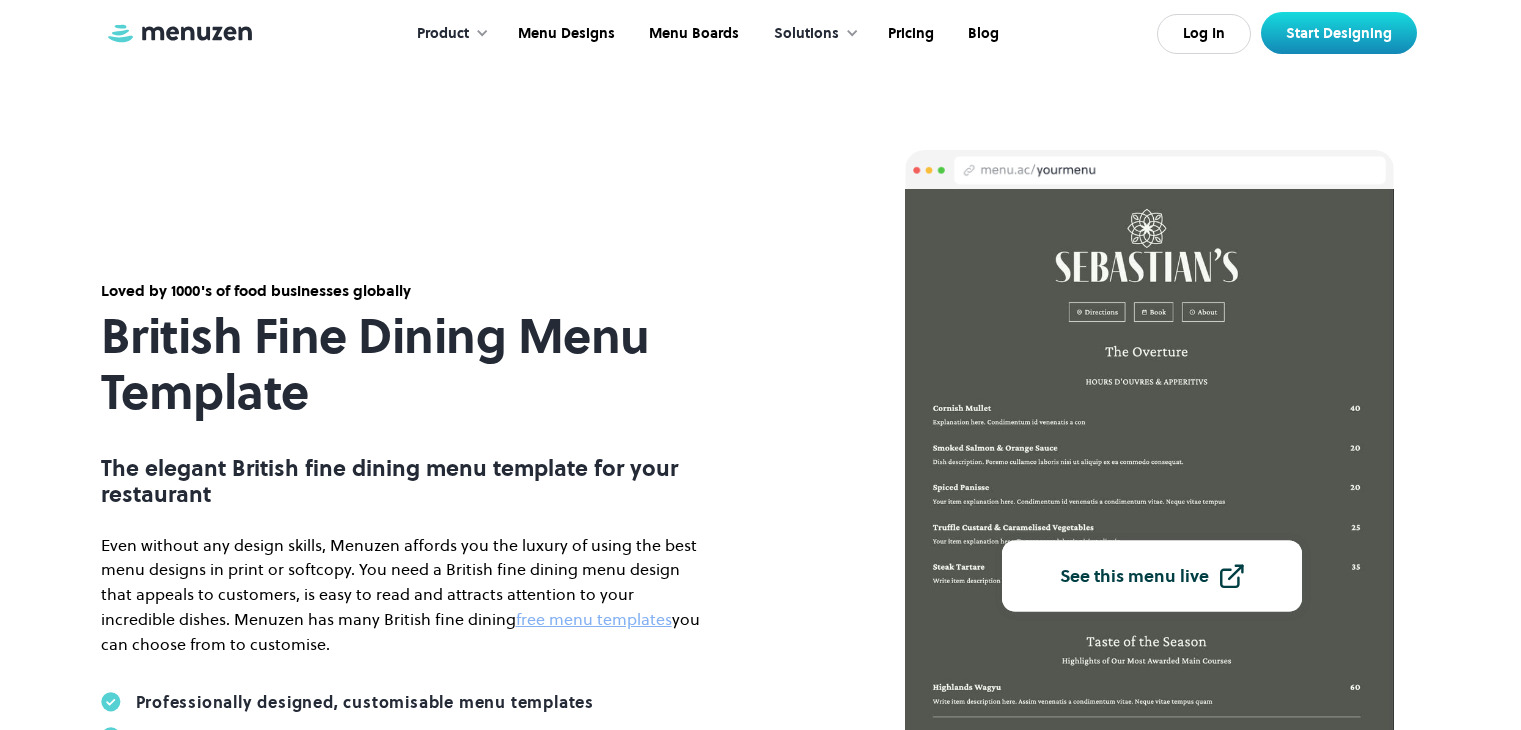 scroll, scrollTop: 0, scrollLeft: 0, axis: both 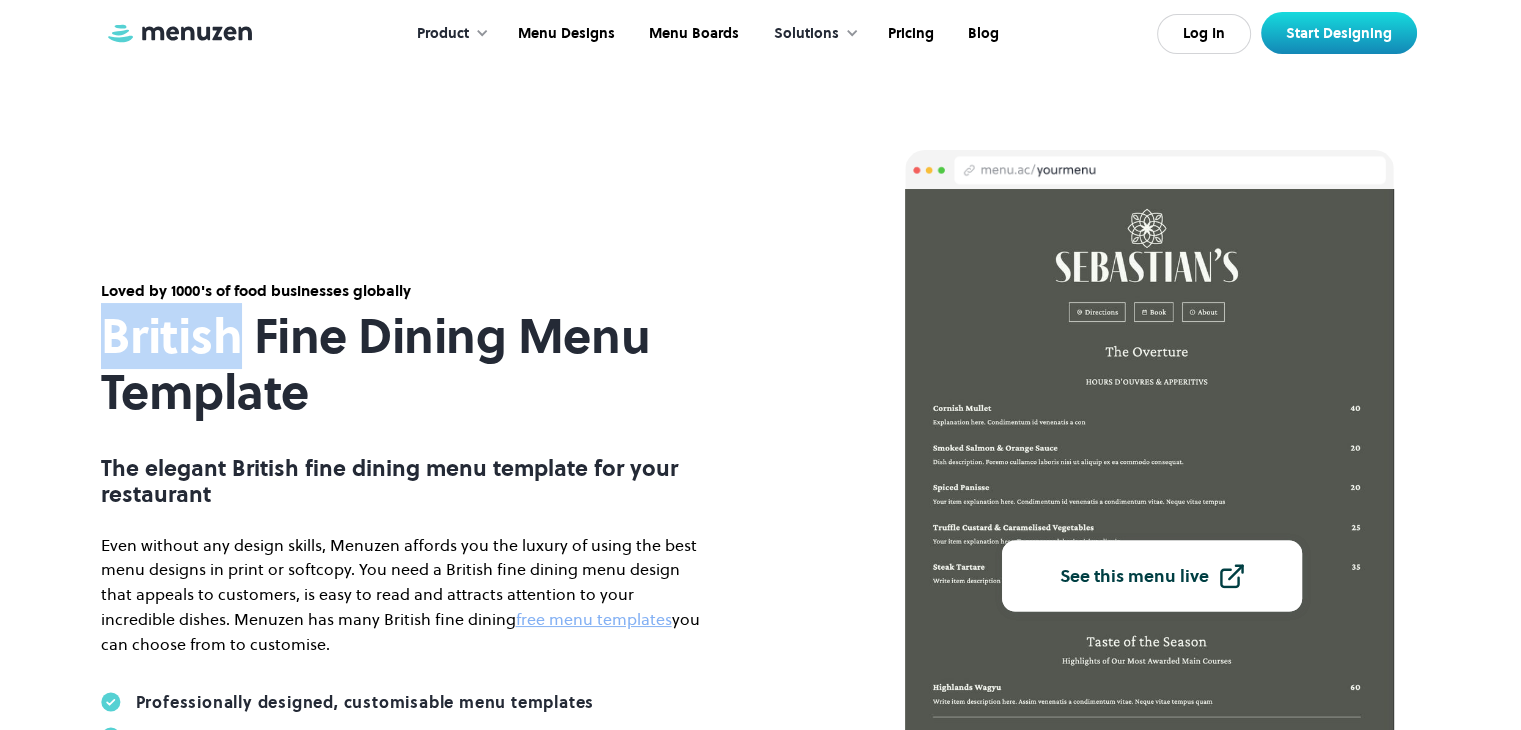 drag, startPoint x: 108, startPoint y: 328, endPoint x: 229, endPoint y: 346, distance: 122.33152 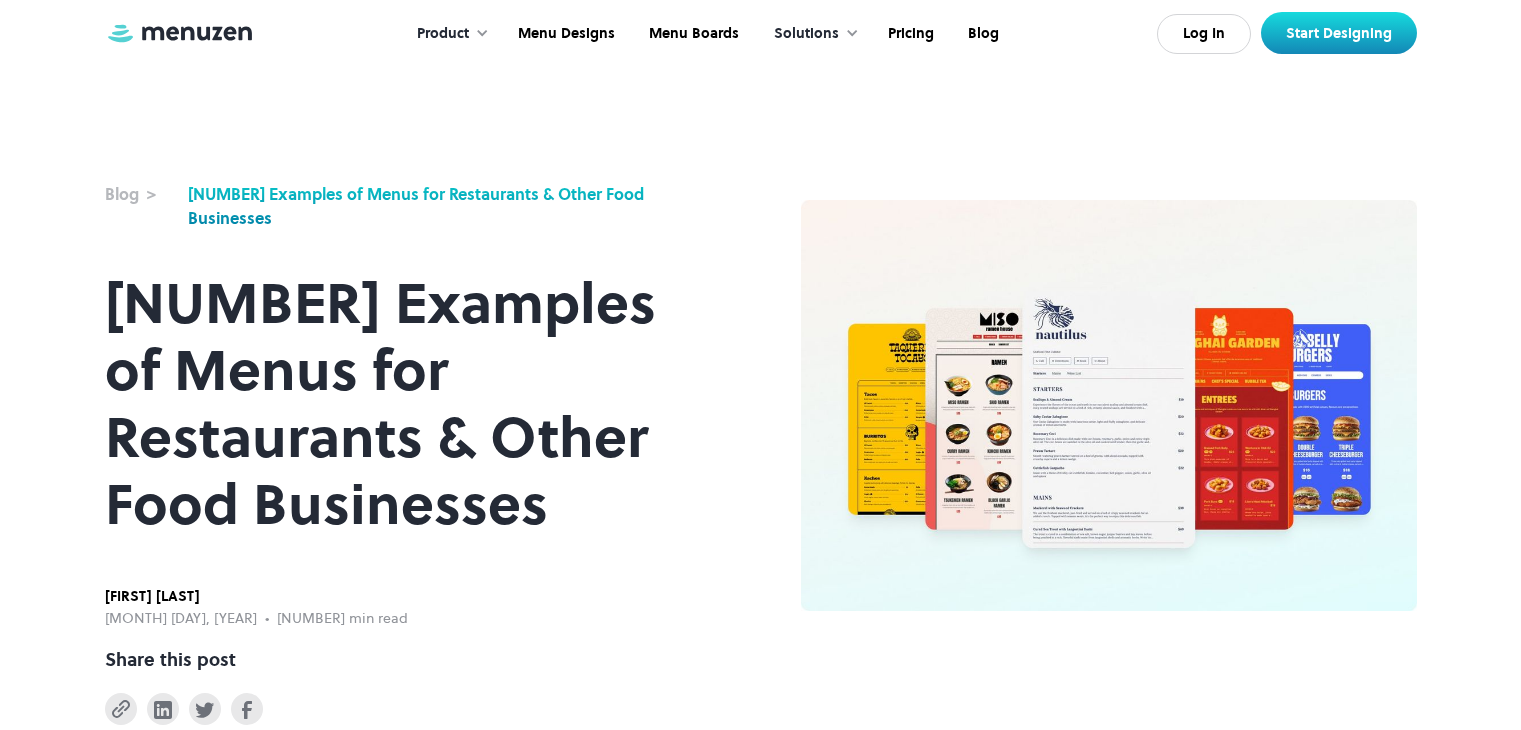 scroll, scrollTop: 1573, scrollLeft: 0, axis: vertical 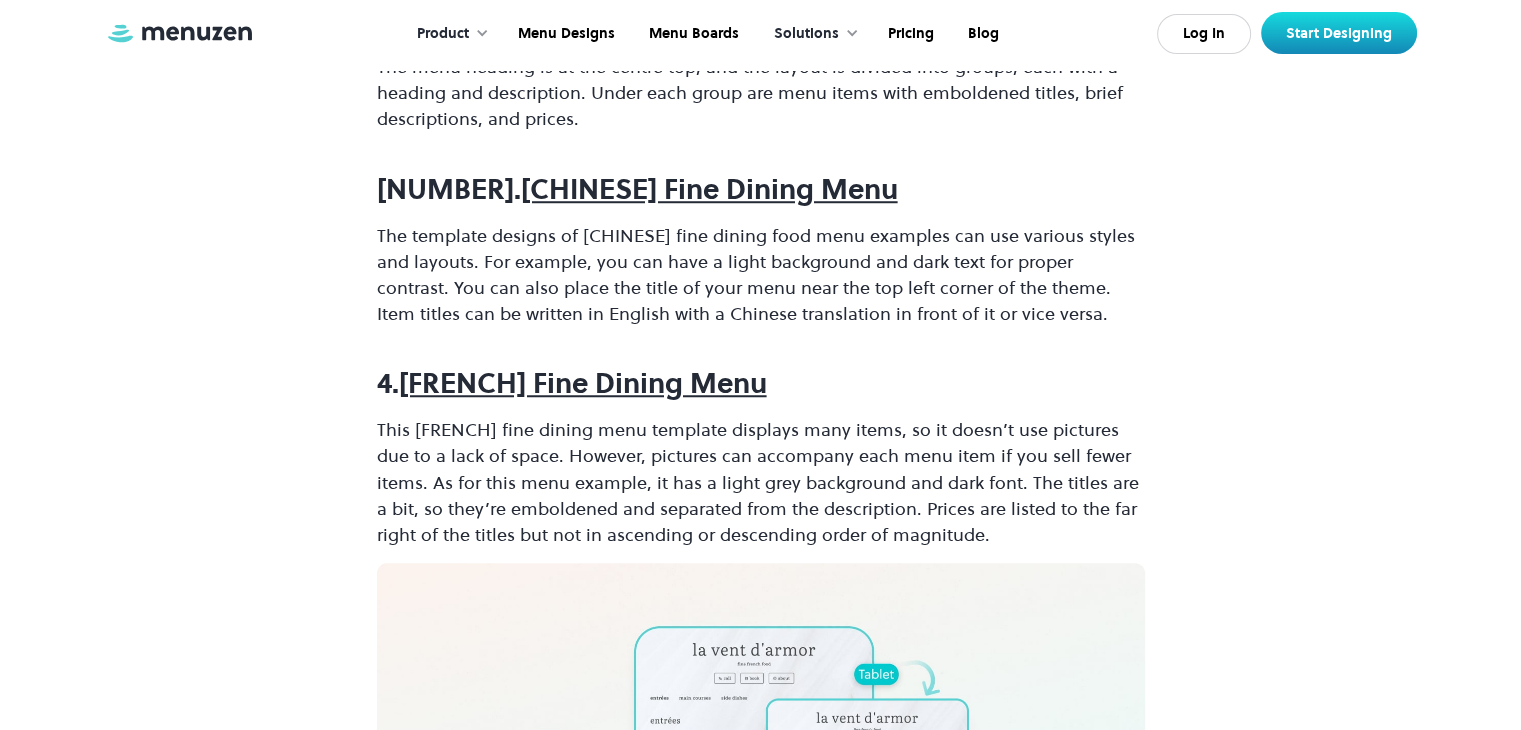 click on "Chinese Fine Dining Menu" at bounding box center [709, 189] 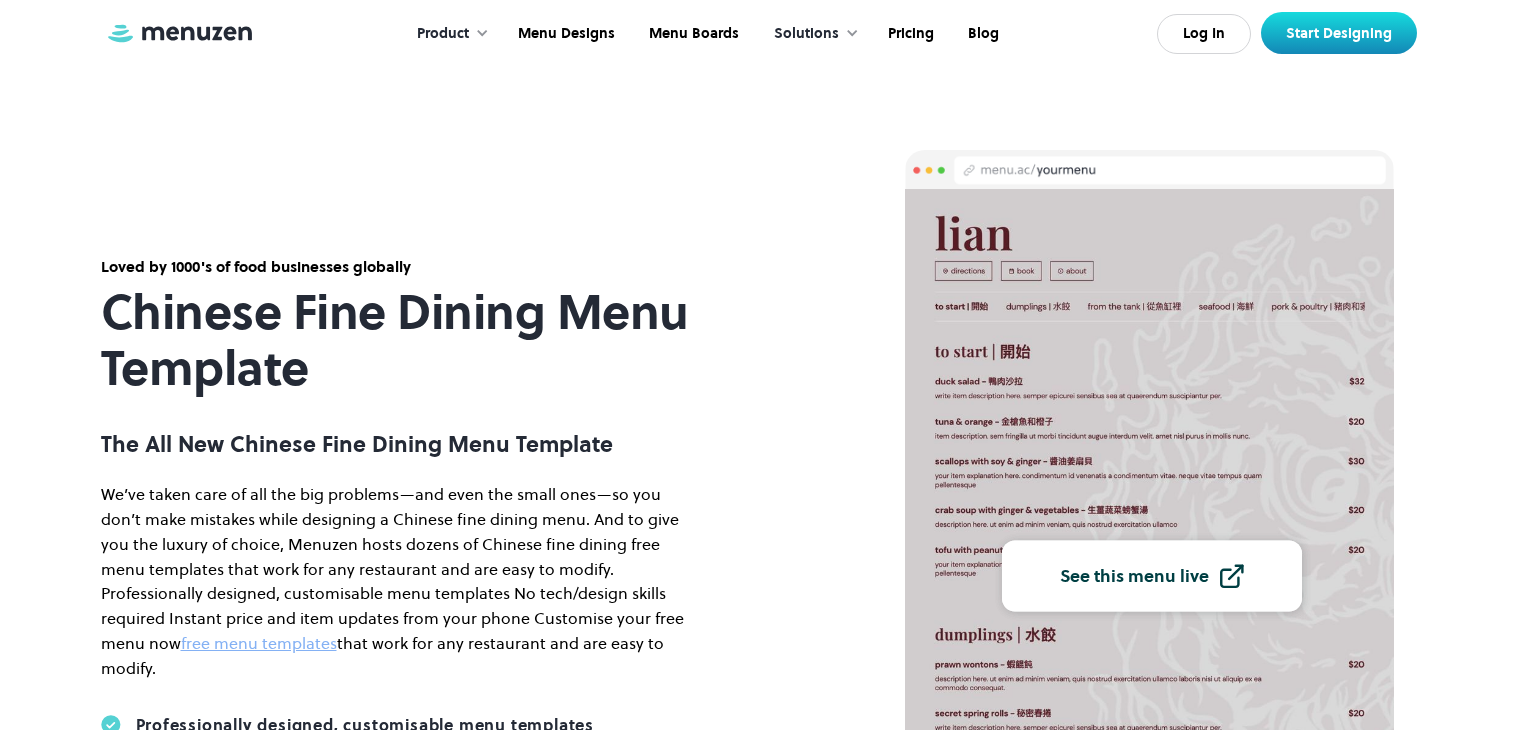 scroll, scrollTop: 0, scrollLeft: 0, axis: both 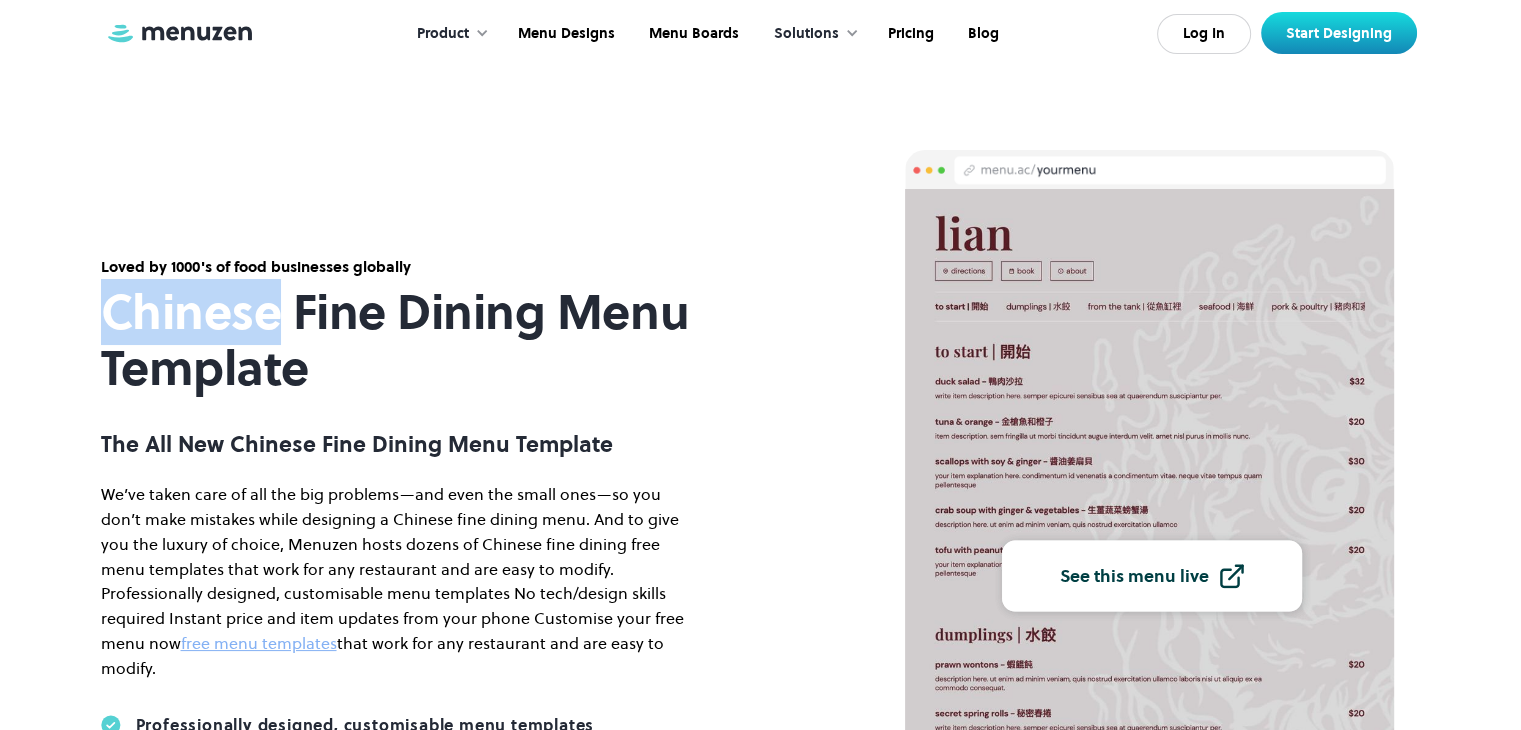 drag, startPoint x: 276, startPoint y: 369, endPoint x: 94, endPoint y: 366, distance: 182.02472 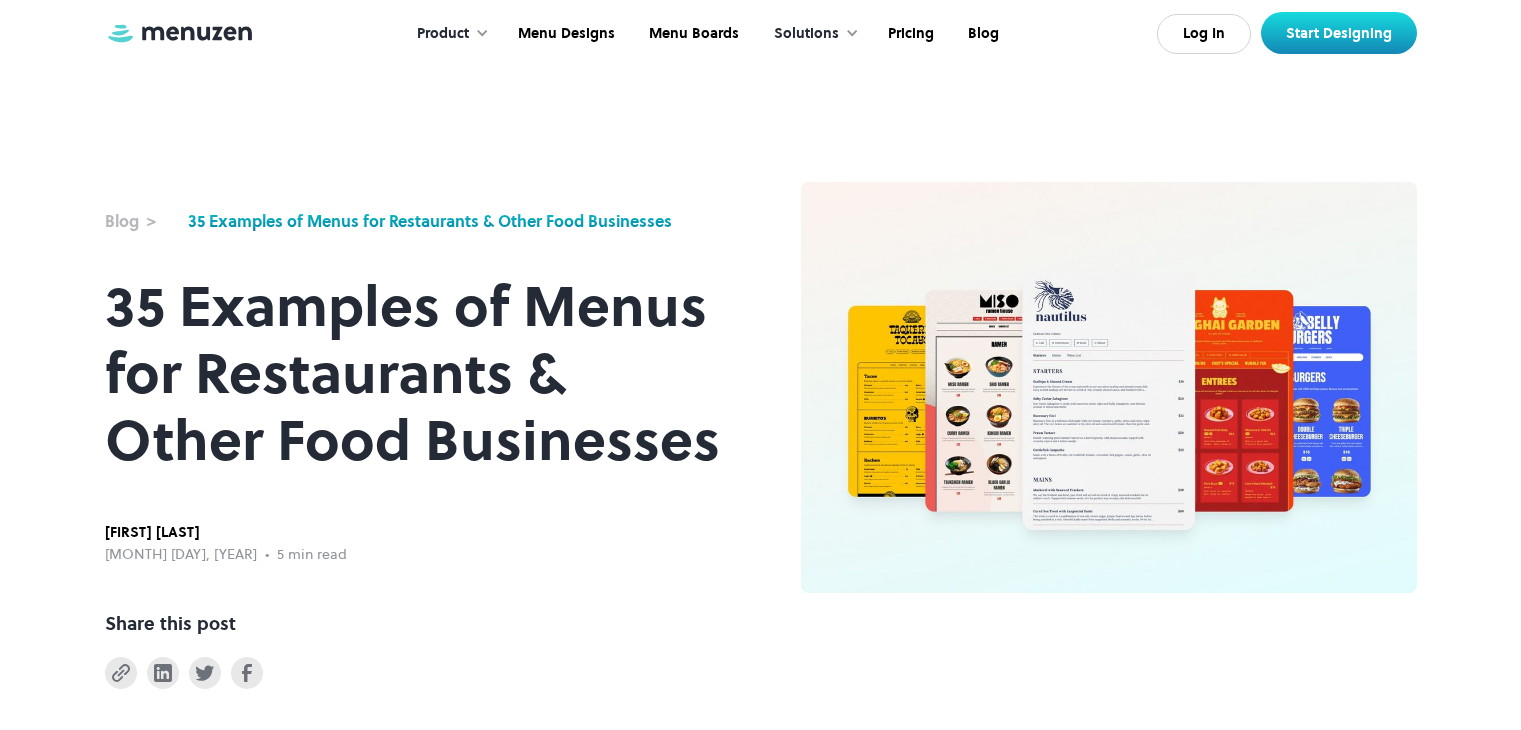 scroll, scrollTop: 1972, scrollLeft: 0, axis: vertical 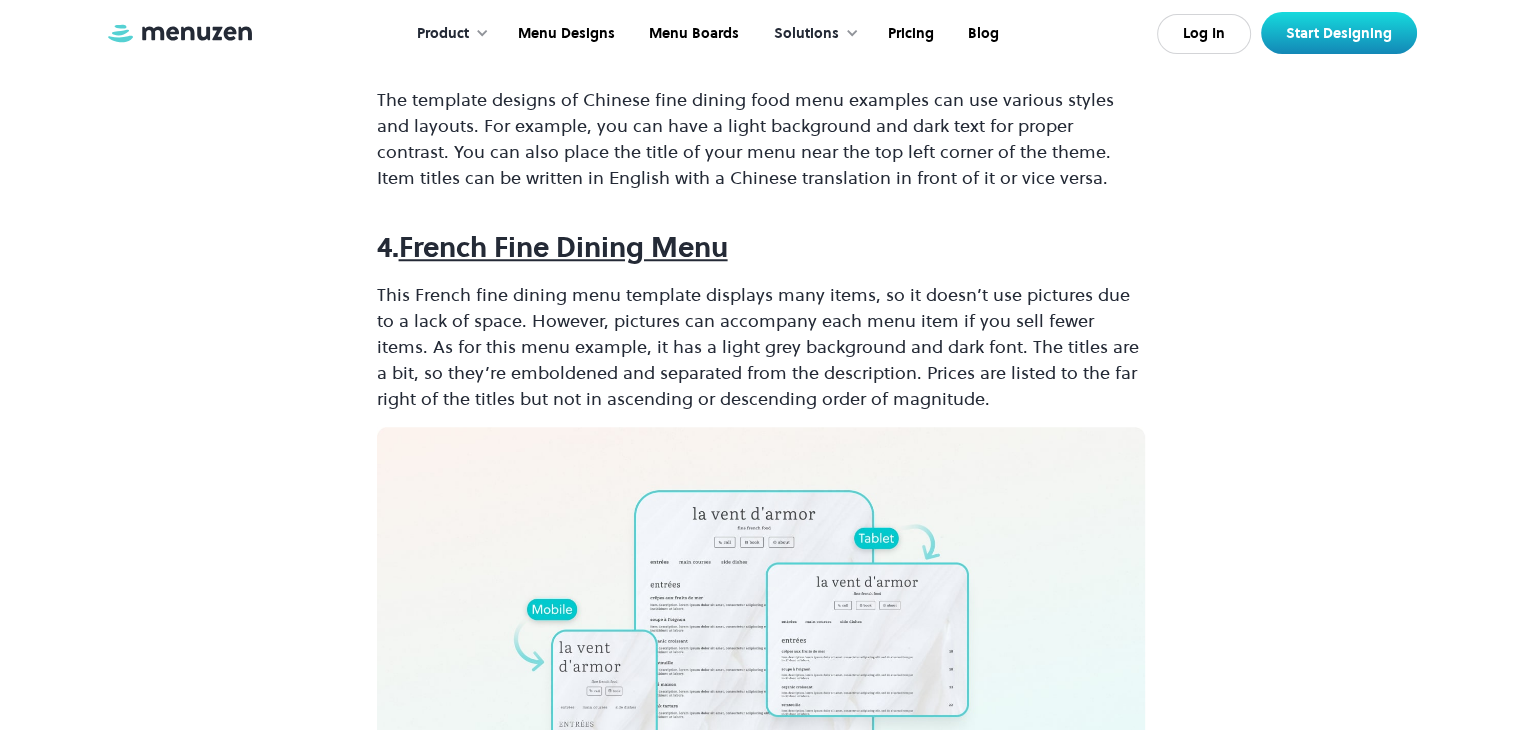 click on "French Fine Dining Menu" at bounding box center [563, 247] 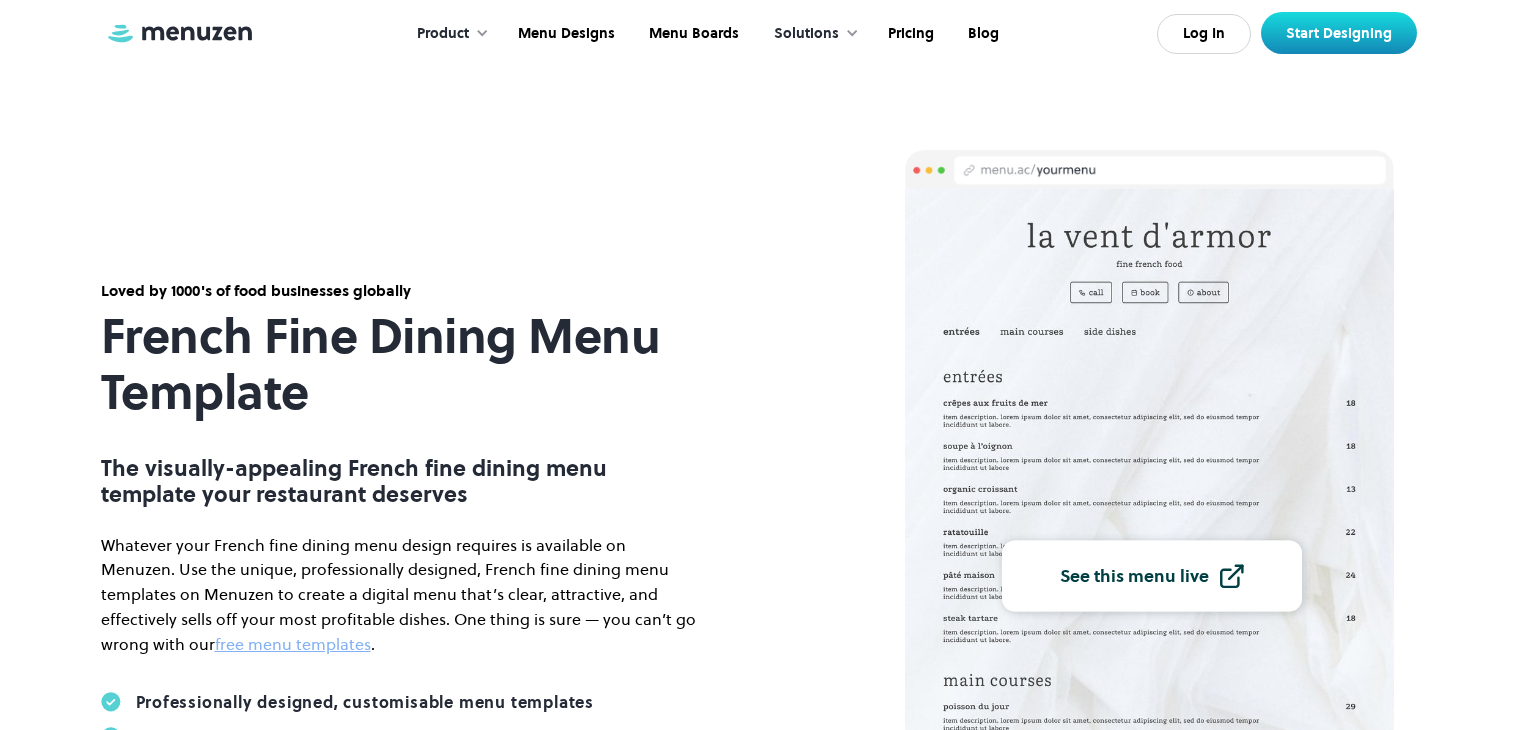 scroll, scrollTop: 0, scrollLeft: 0, axis: both 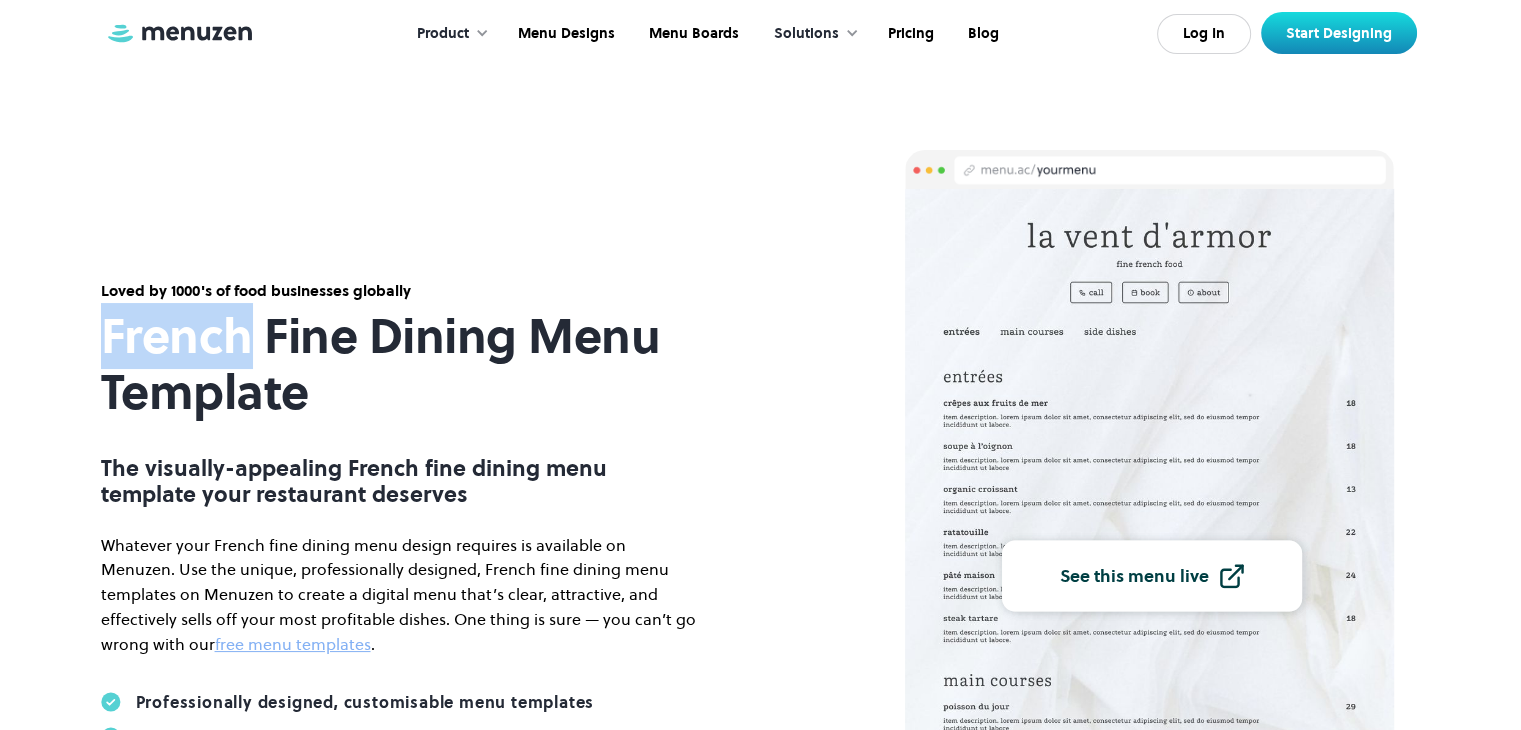 drag, startPoint x: 244, startPoint y: 339, endPoint x: 89, endPoint y: 336, distance: 155.02902 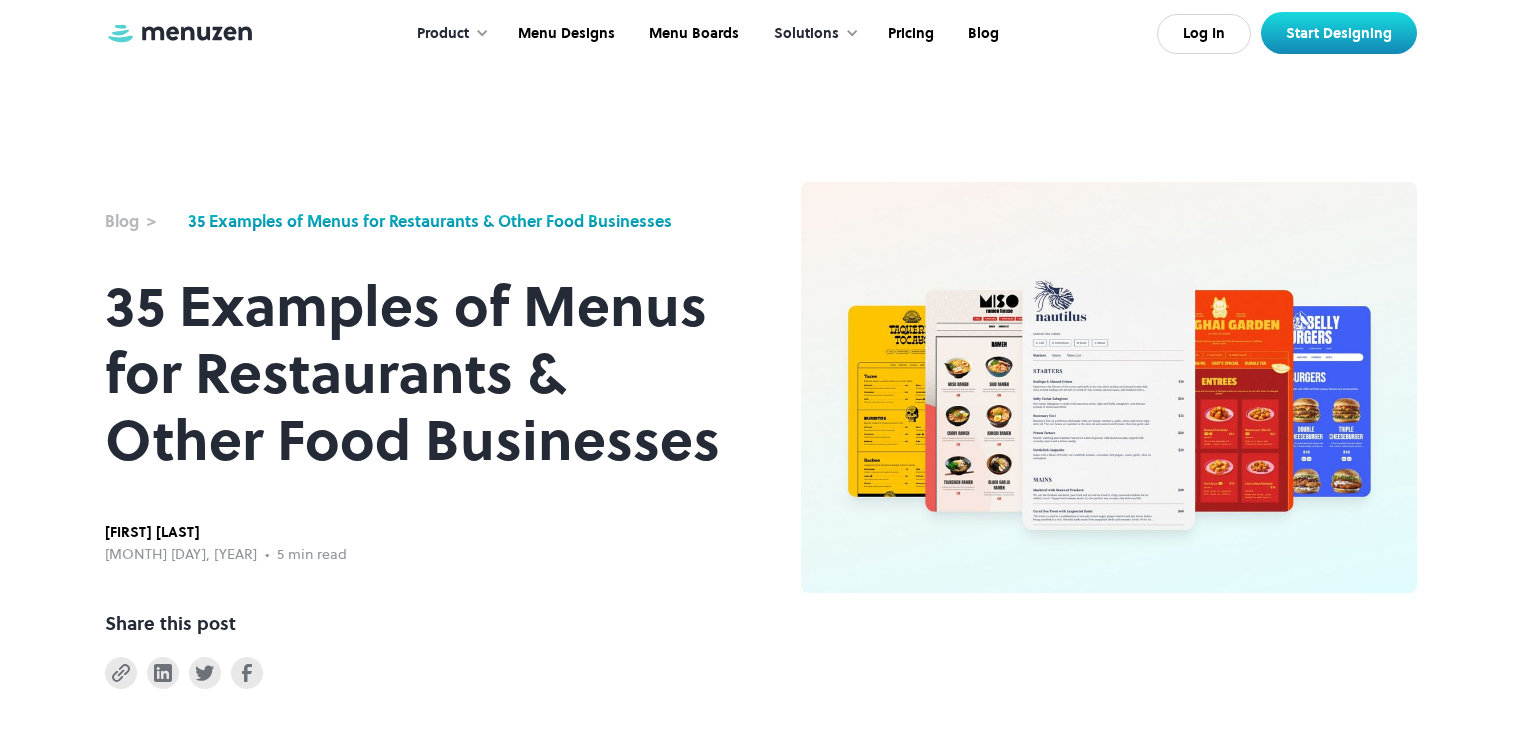 scroll, scrollTop: 2072, scrollLeft: 0, axis: vertical 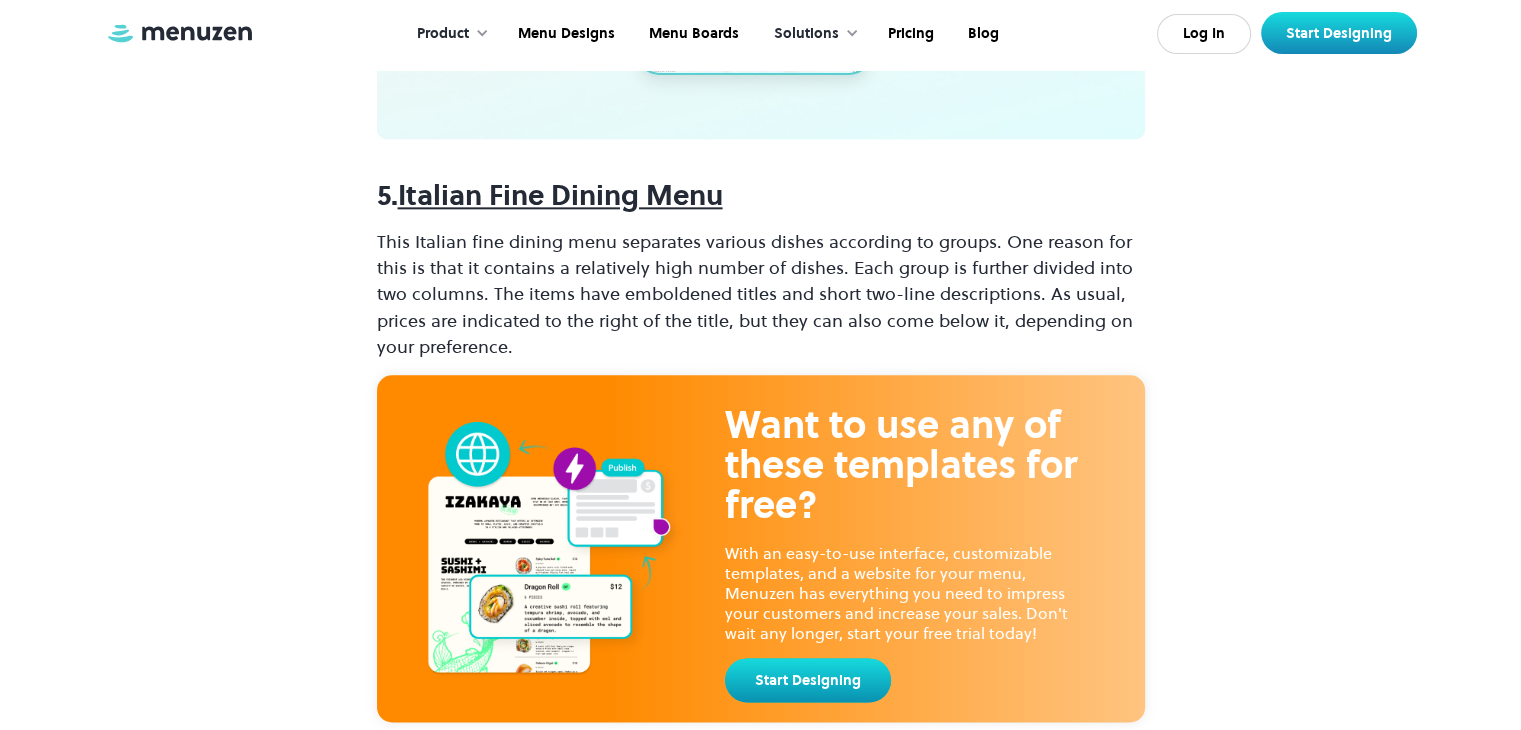 click on "Italian Fine Dining Menu" at bounding box center [560, 195] 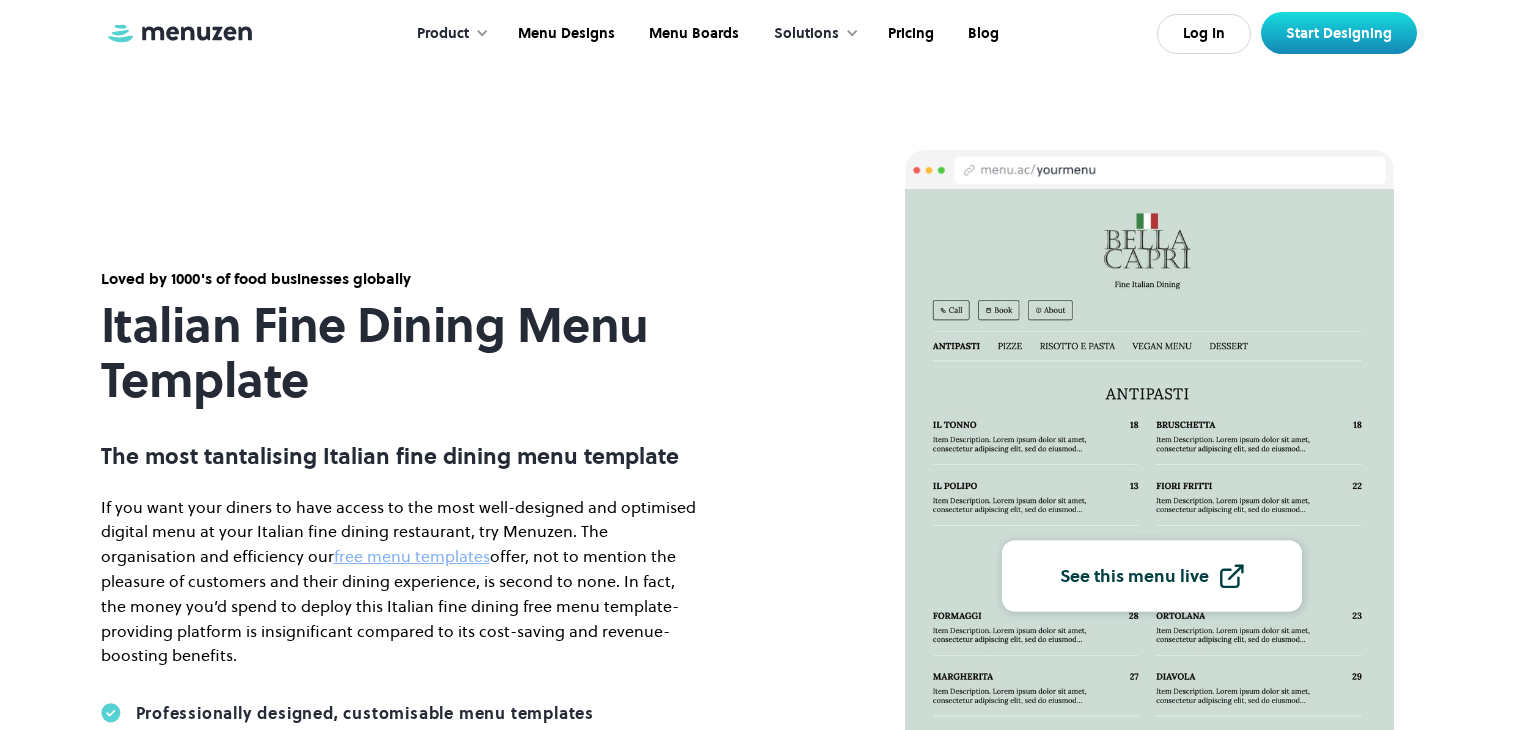 scroll, scrollTop: 0, scrollLeft: 0, axis: both 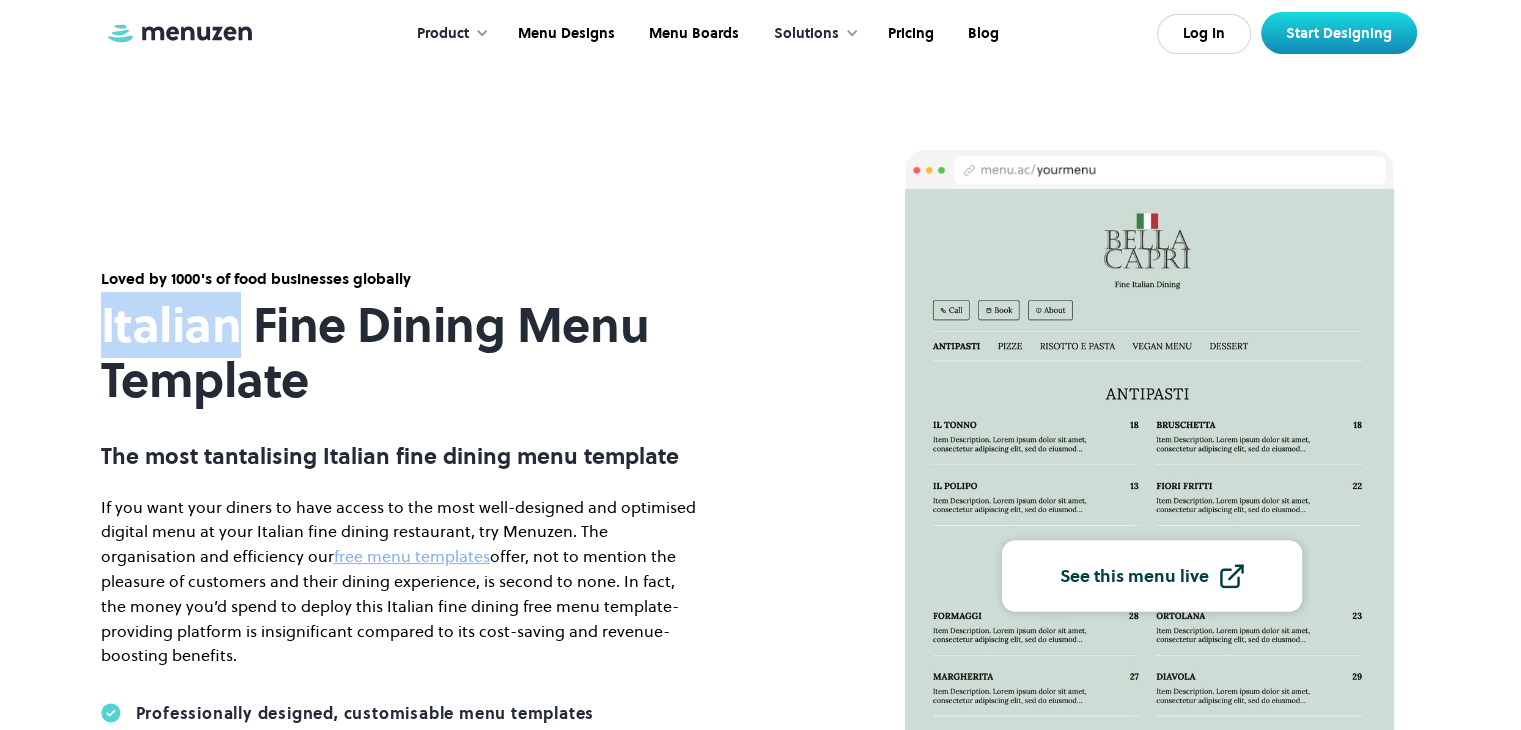 drag, startPoint x: 236, startPoint y: 325, endPoint x: 84, endPoint y: 334, distance: 152.26622 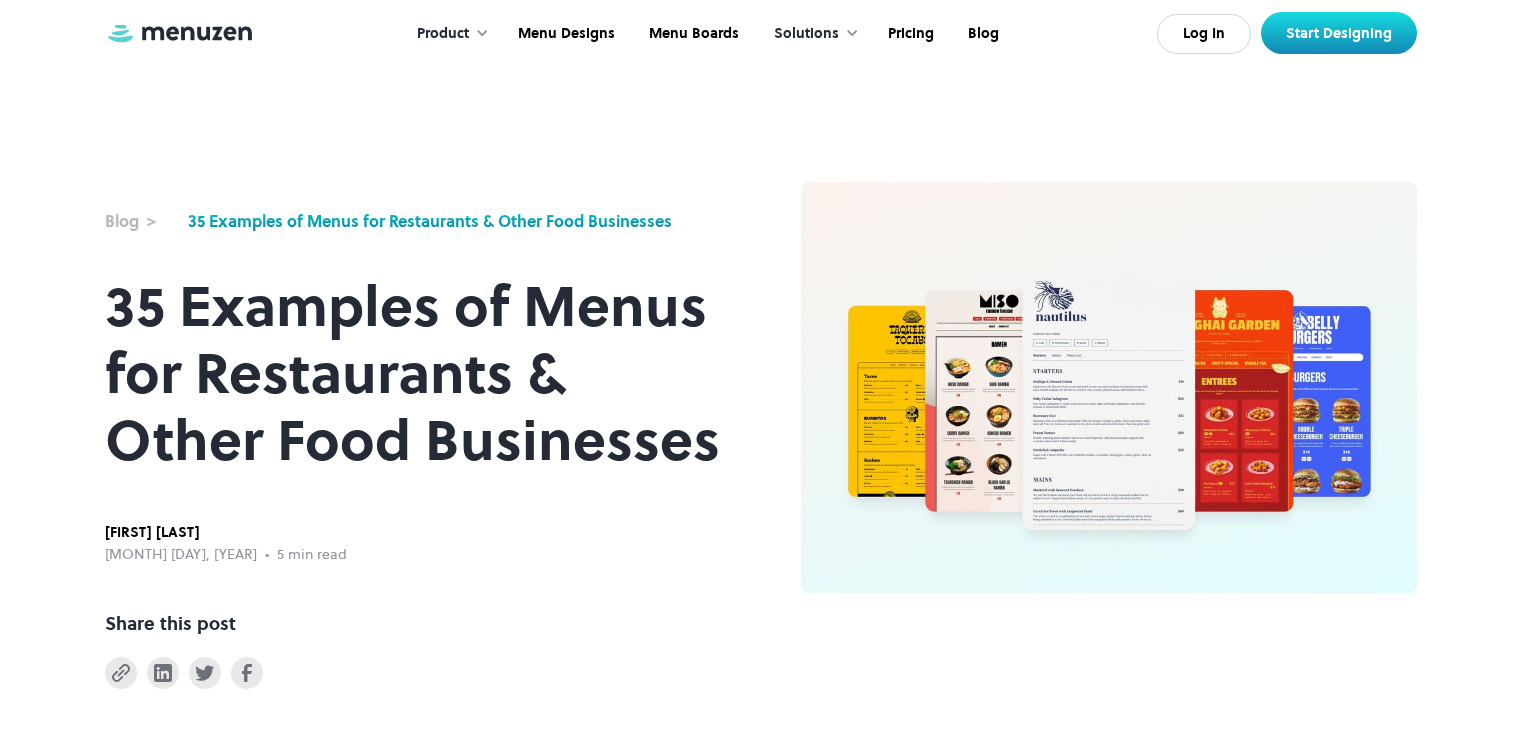 scroll, scrollTop: 2972, scrollLeft: 0, axis: vertical 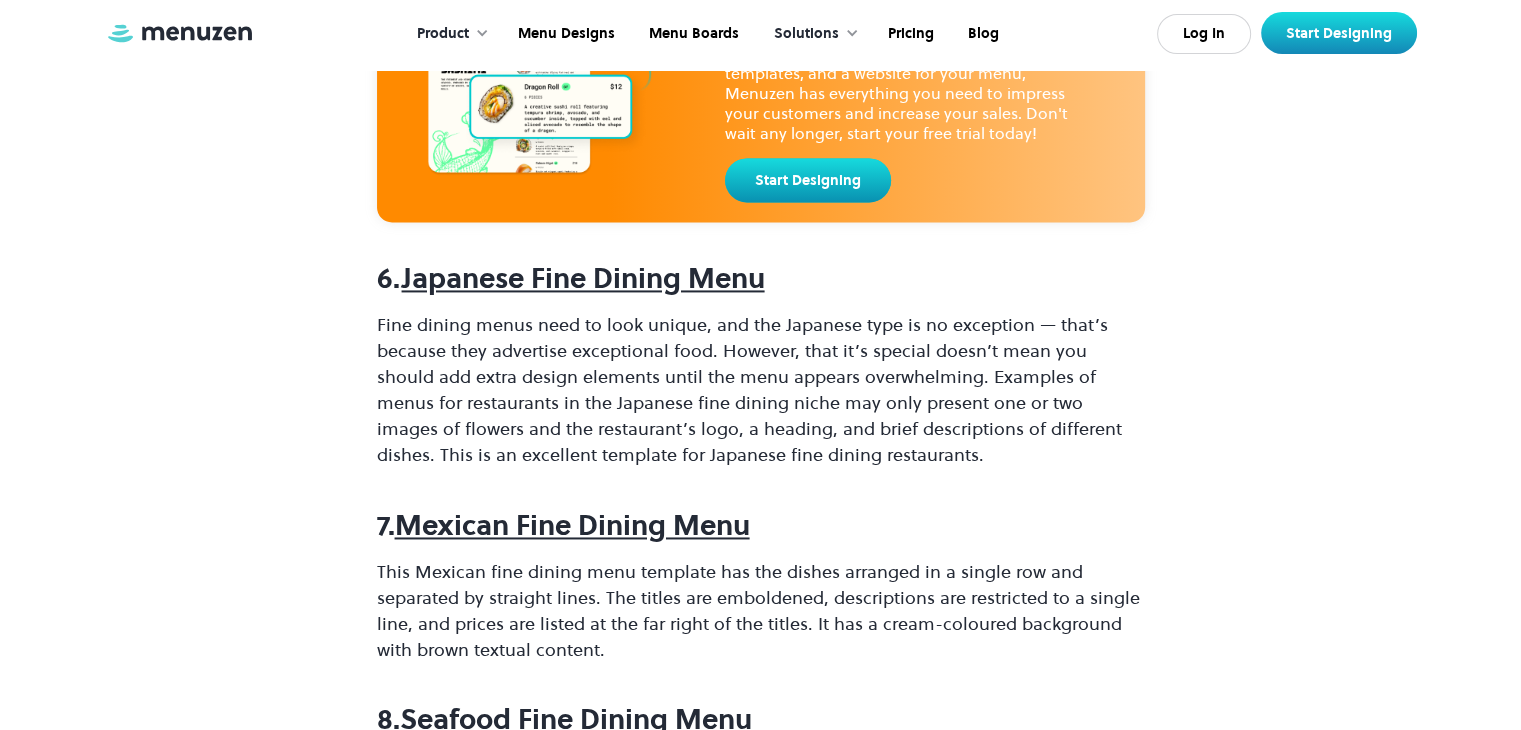 click on "Japanese Fine Dining Menu" at bounding box center (583, 278) 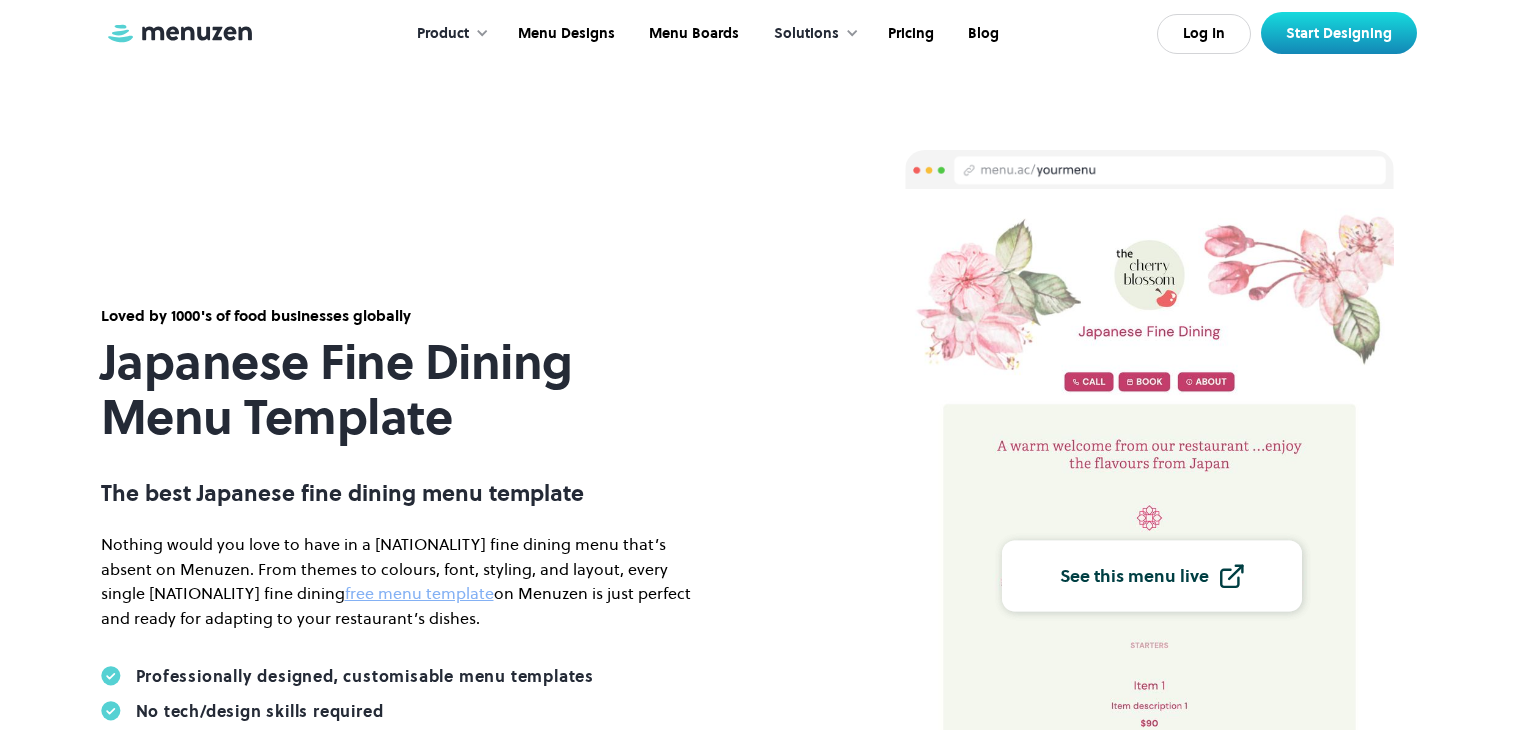scroll, scrollTop: 0, scrollLeft: 0, axis: both 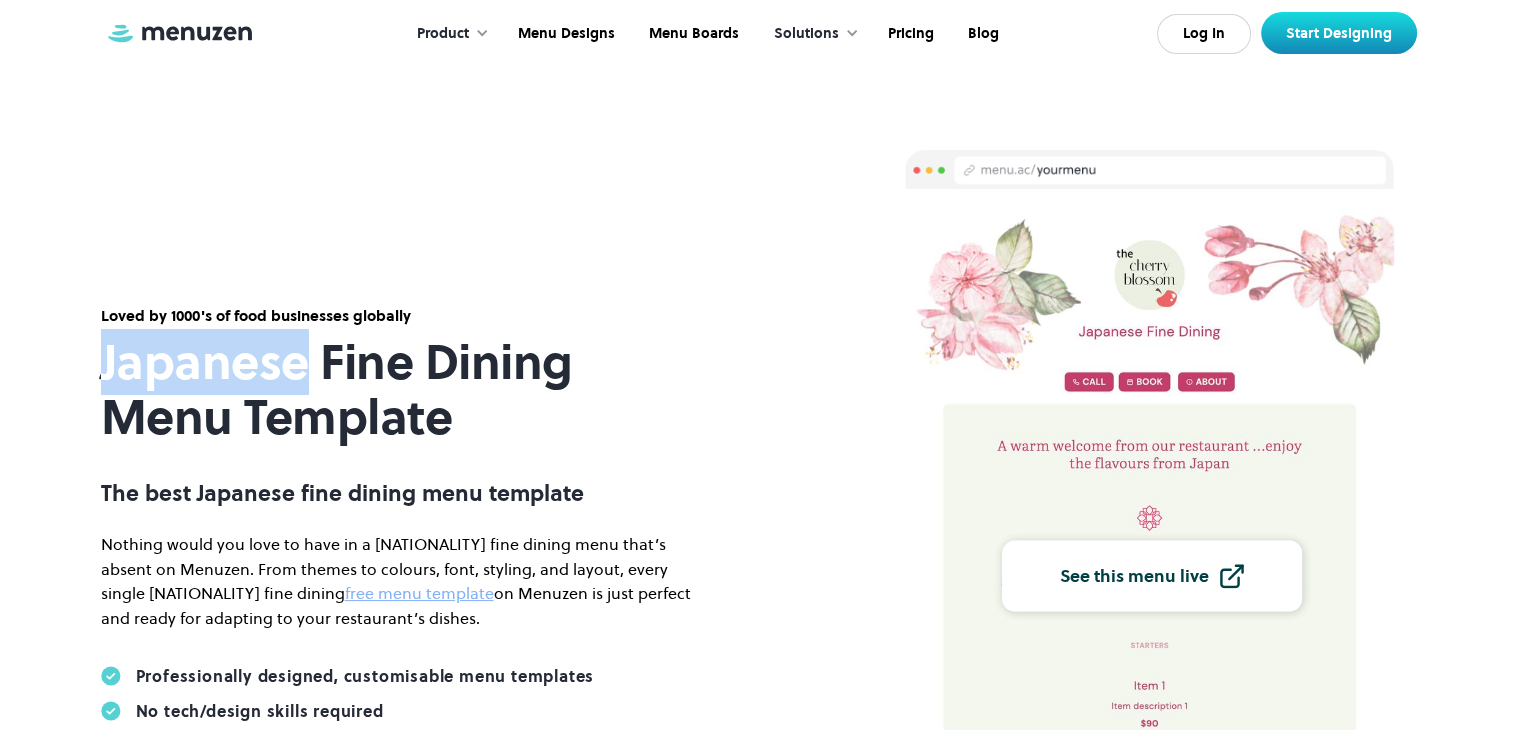 drag, startPoint x: 300, startPoint y: 367, endPoint x: 102, endPoint y: 363, distance: 198.0404 